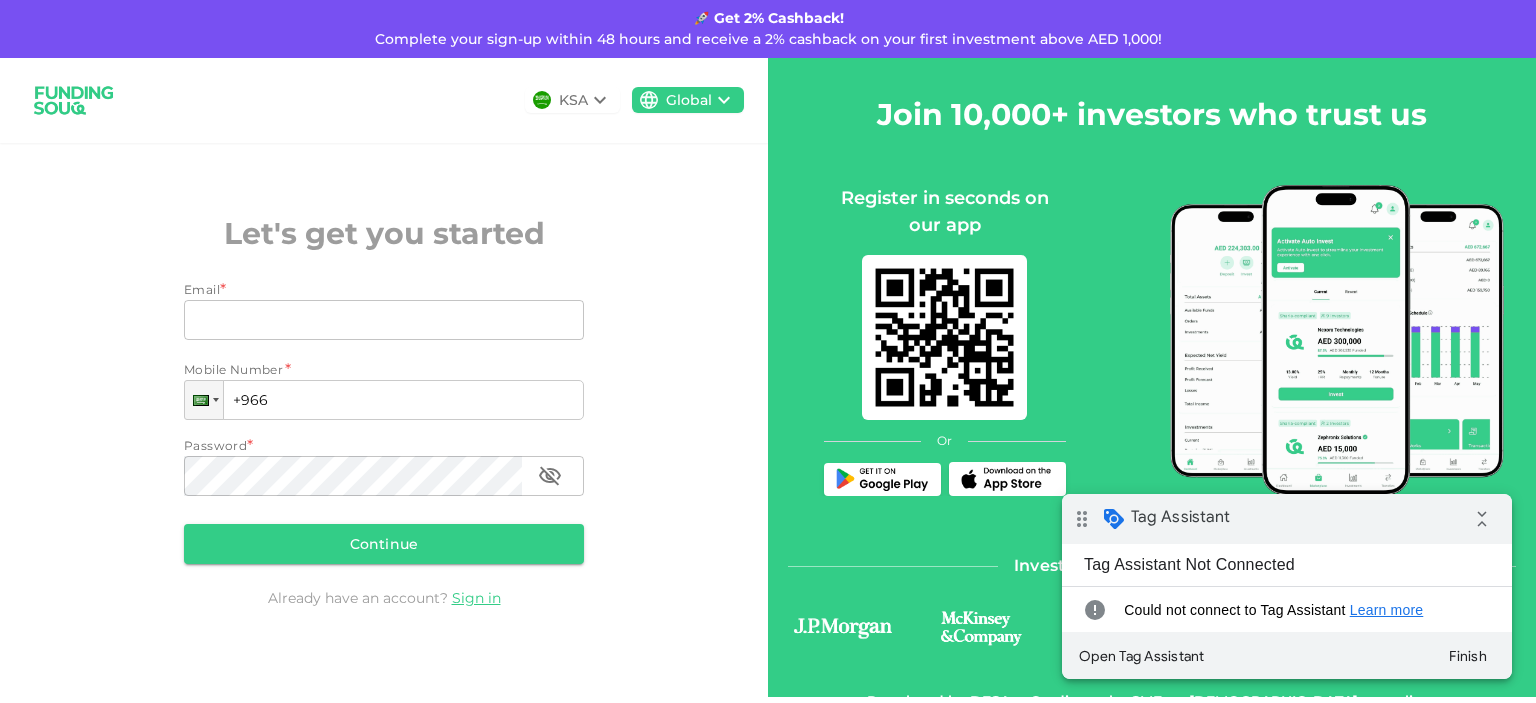 scroll, scrollTop: 0, scrollLeft: 0, axis: both 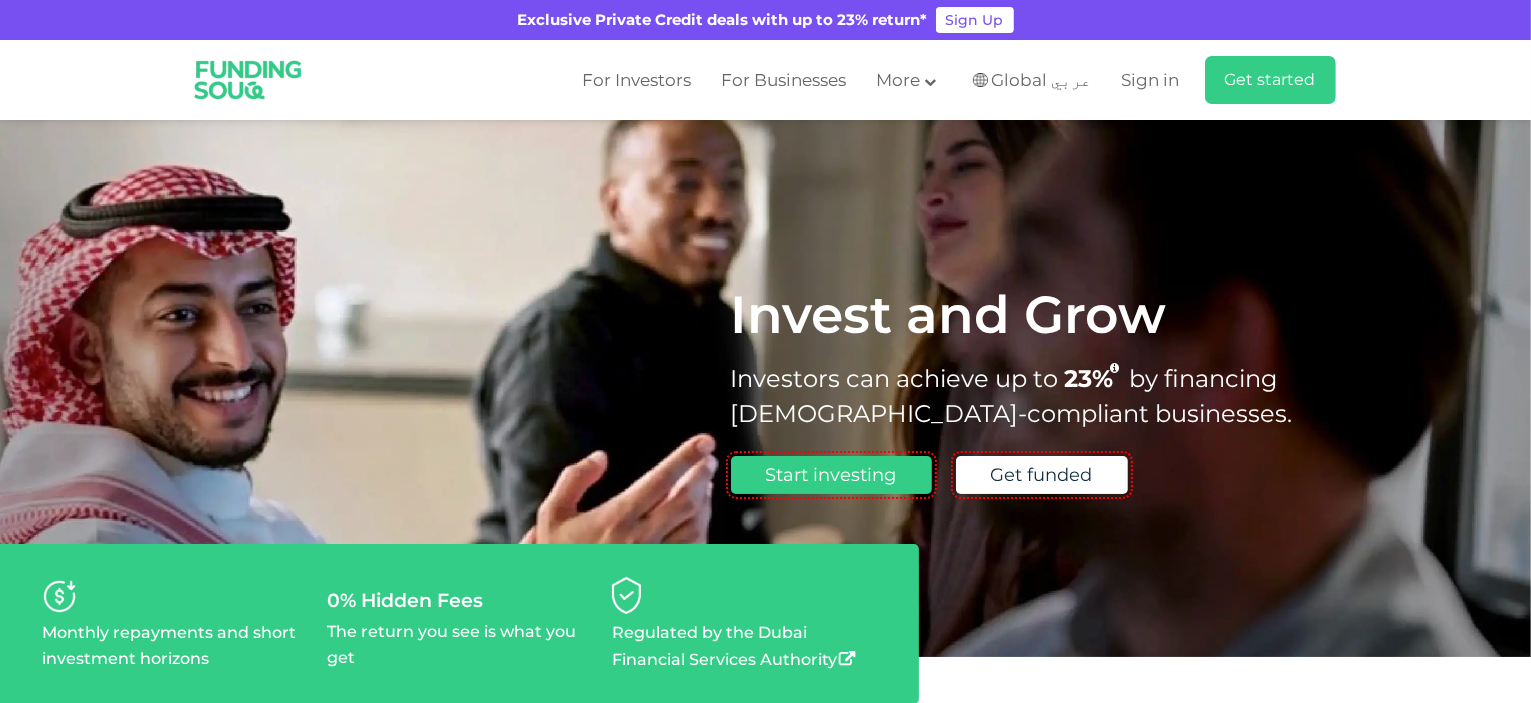 click on "Global عربي" at bounding box center [1042, 80] 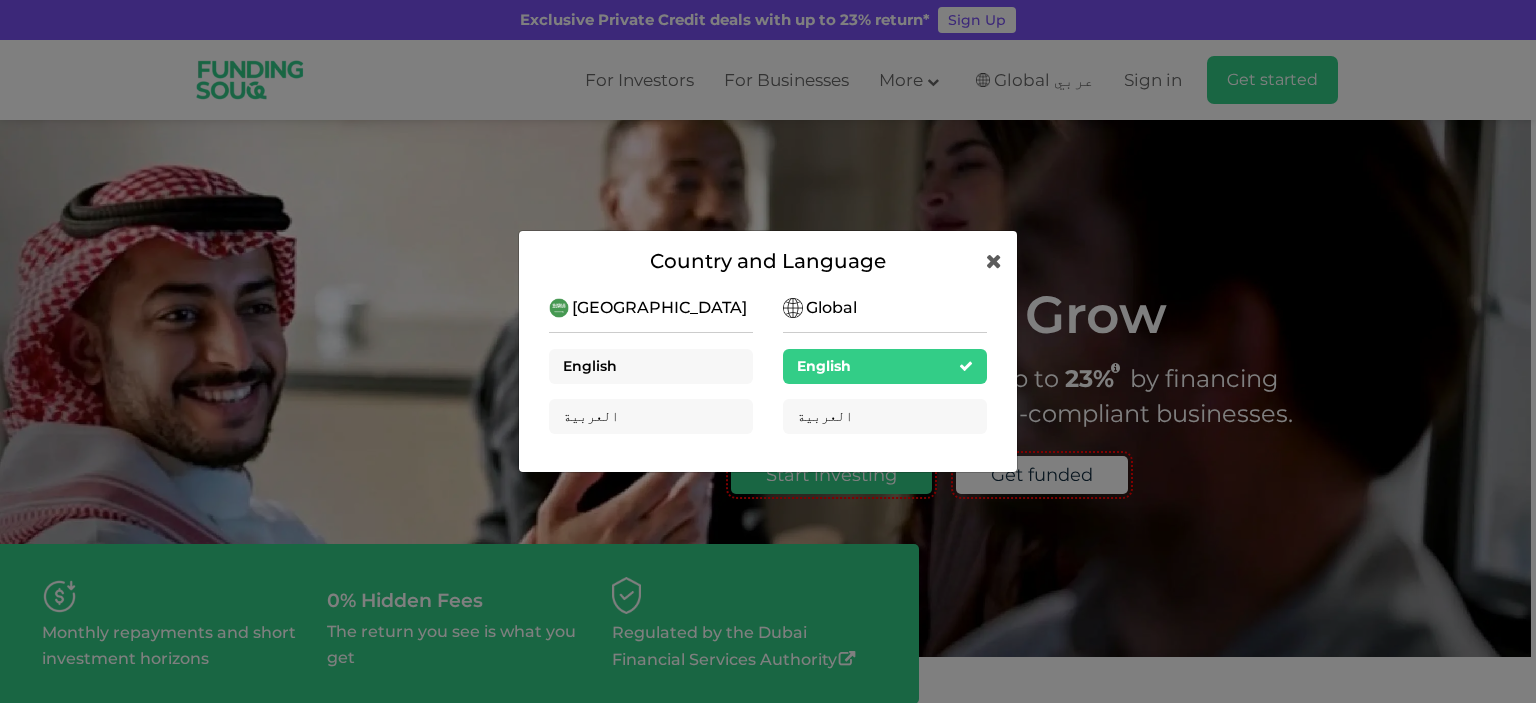 click on "English" at bounding box center (590, 366) 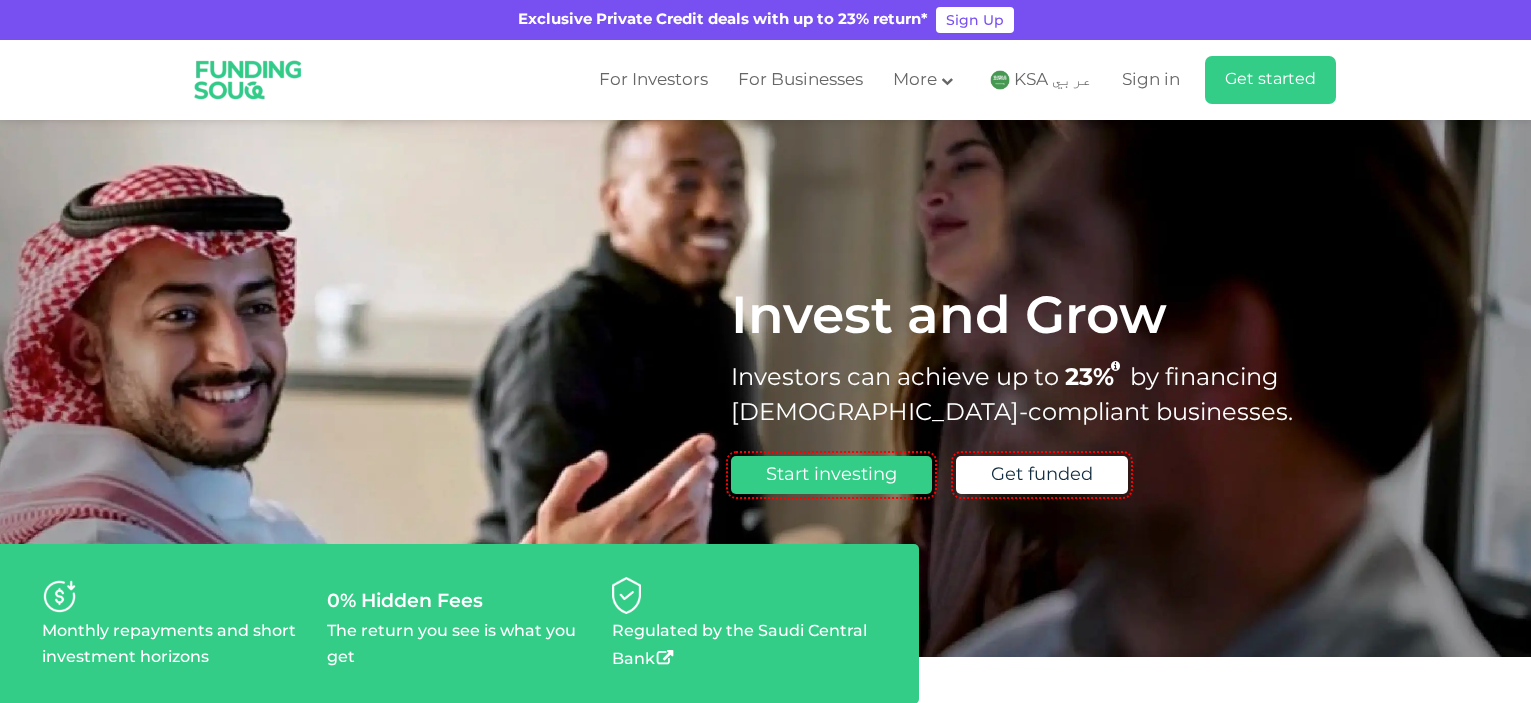 scroll, scrollTop: 0, scrollLeft: 0, axis: both 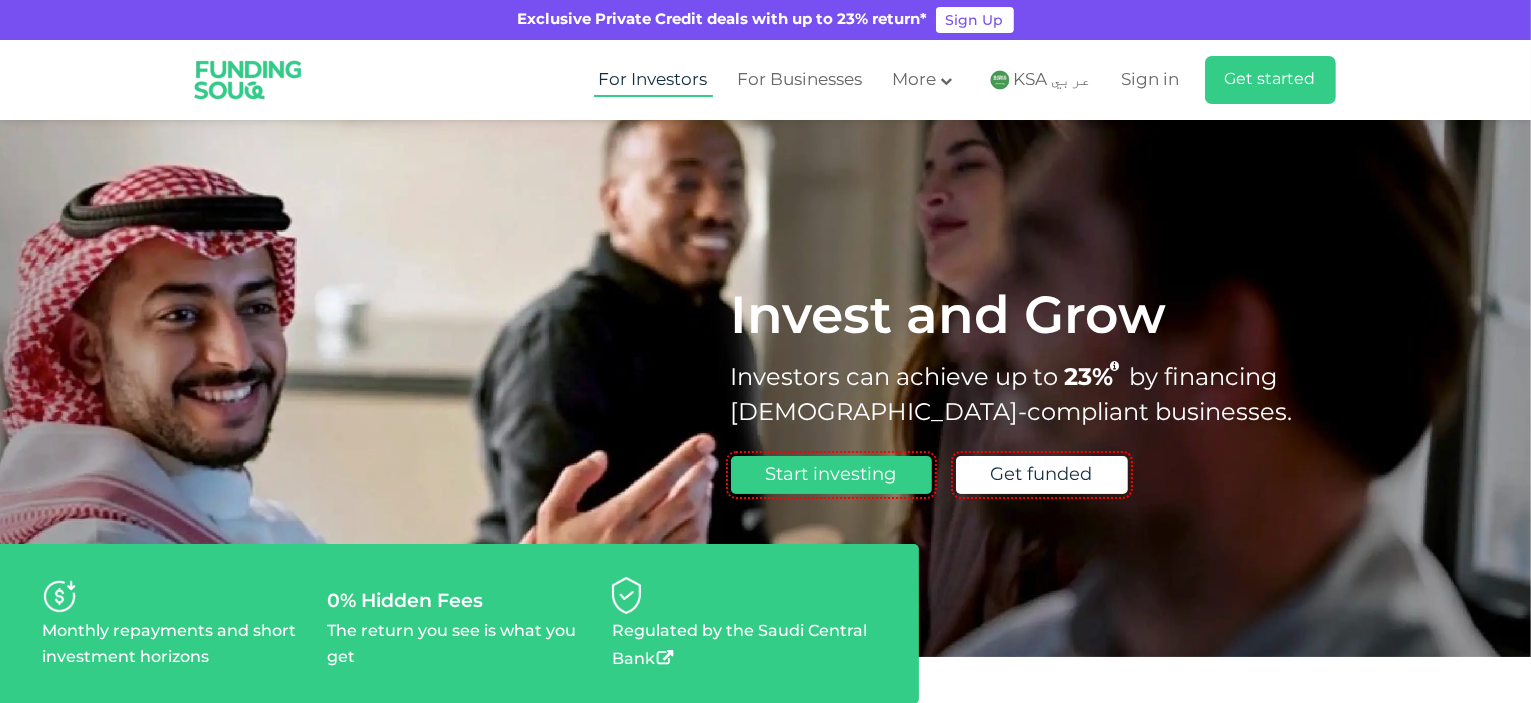 click on "For Investors" at bounding box center [653, 80] 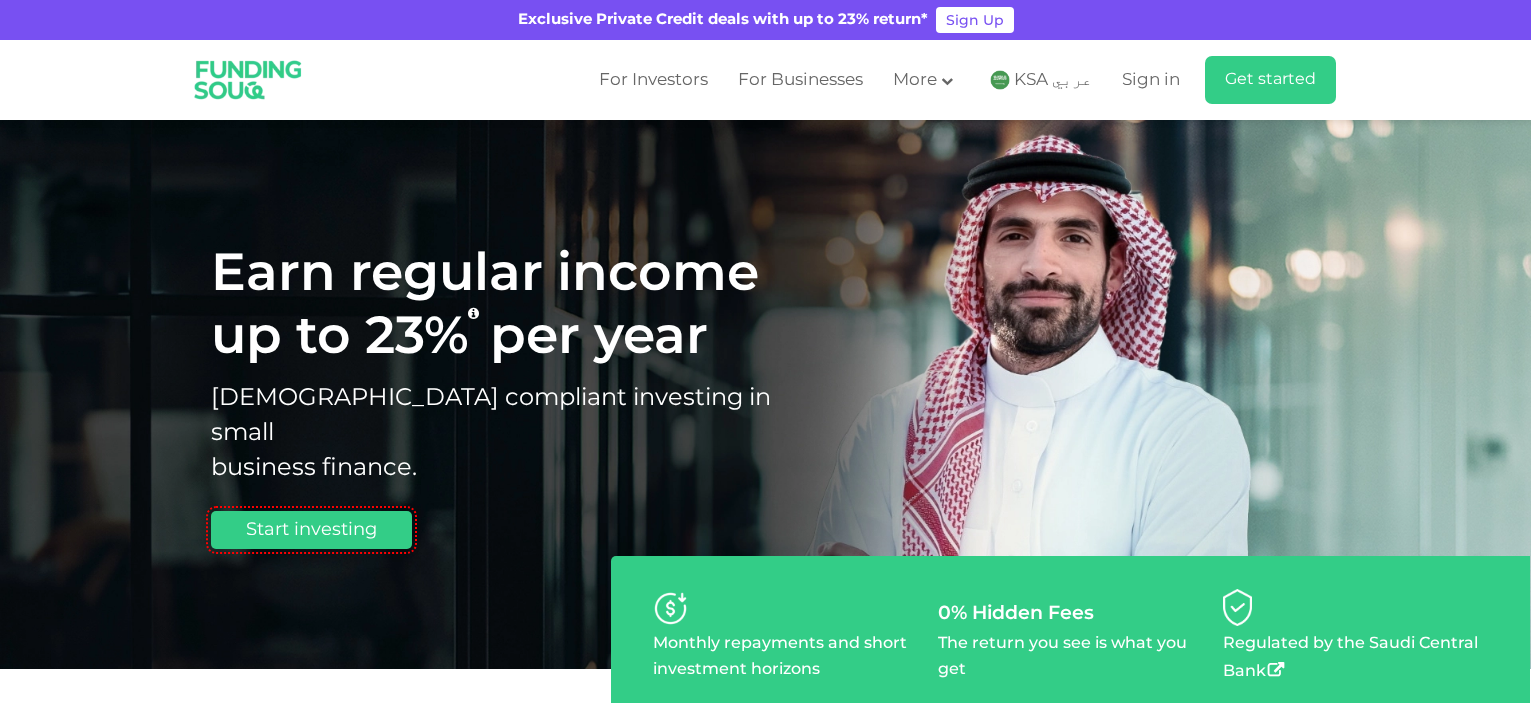 scroll, scrollTop: 0, scrollLeft: 0, axis: both 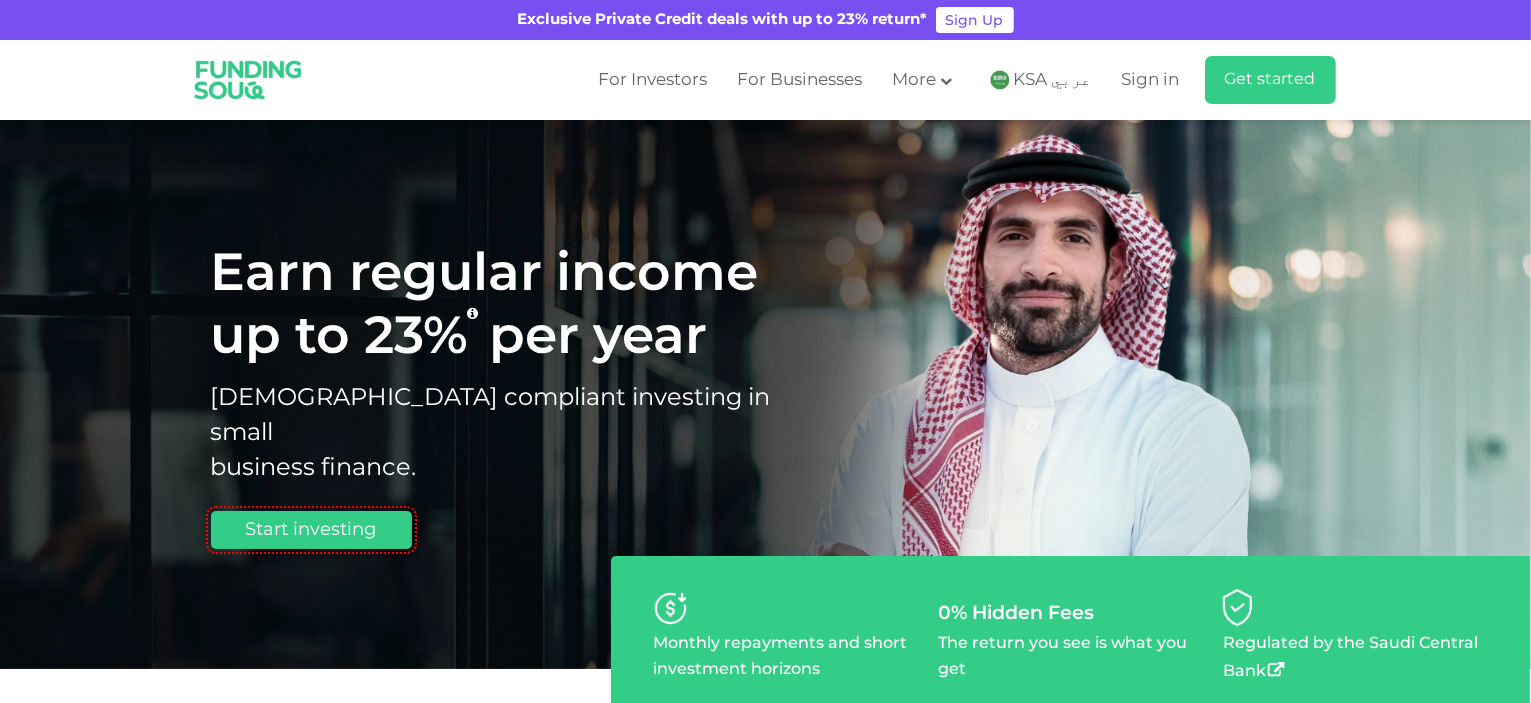 click on "KSA عربي" at bounding box center [1053, 80] 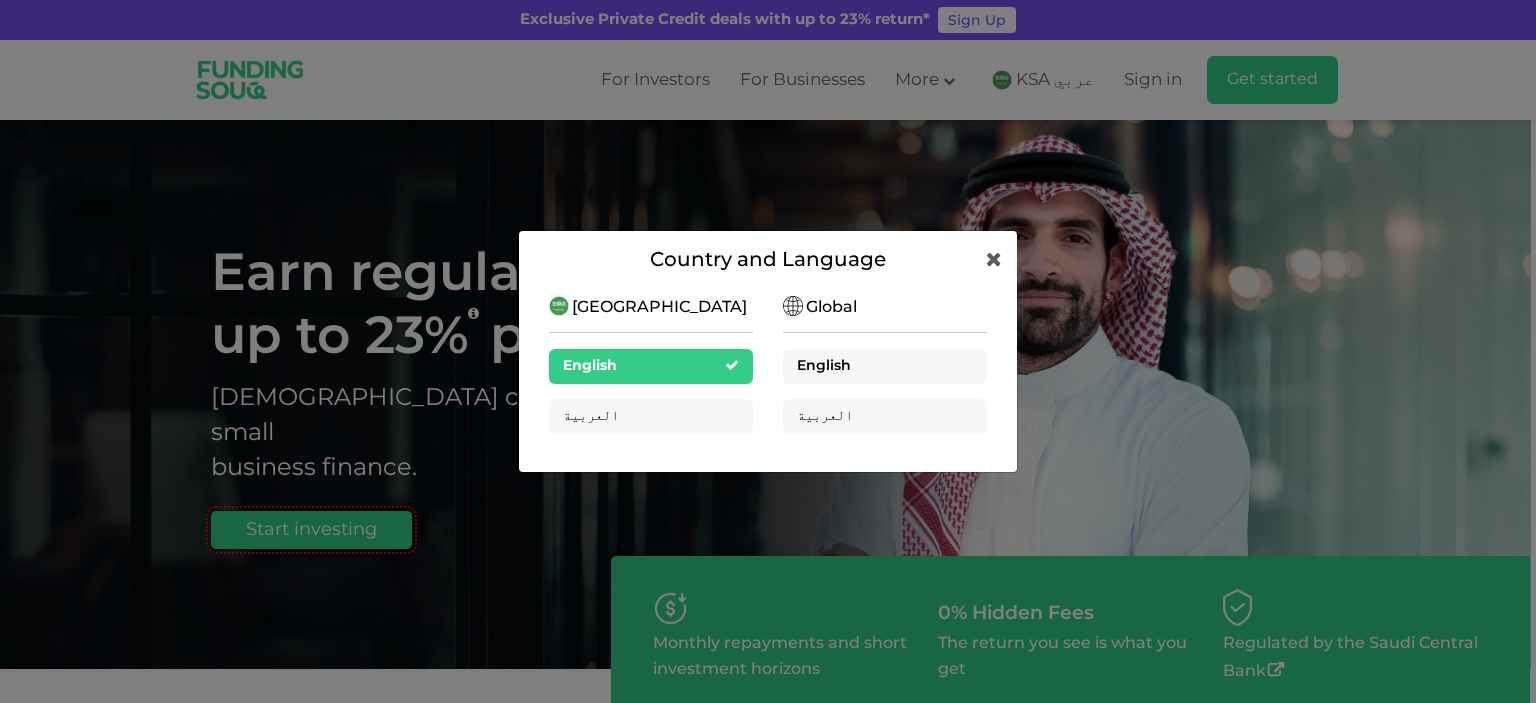 click on "English" at bounding box center (885, 366) 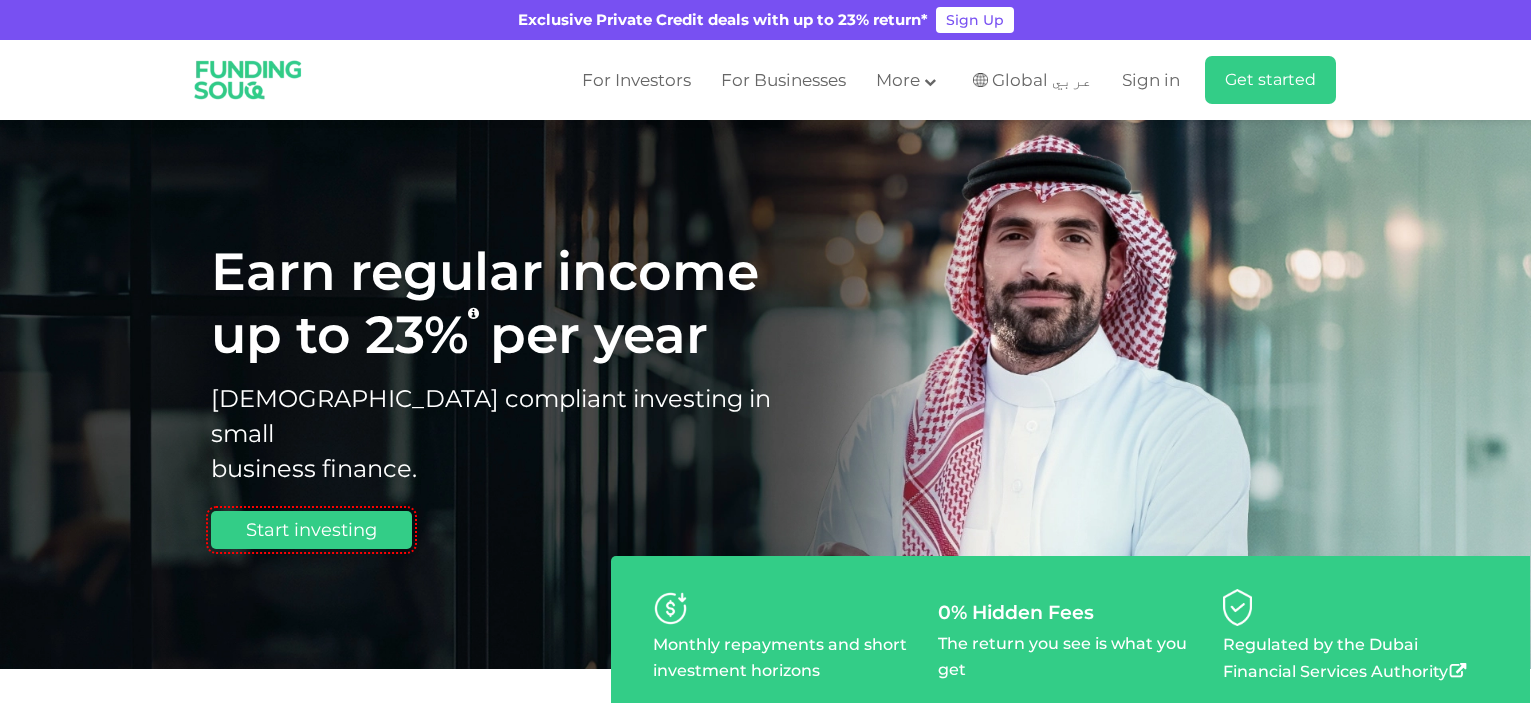 scroll, scrollTop: 0, scrollLeft: 0, axis: both 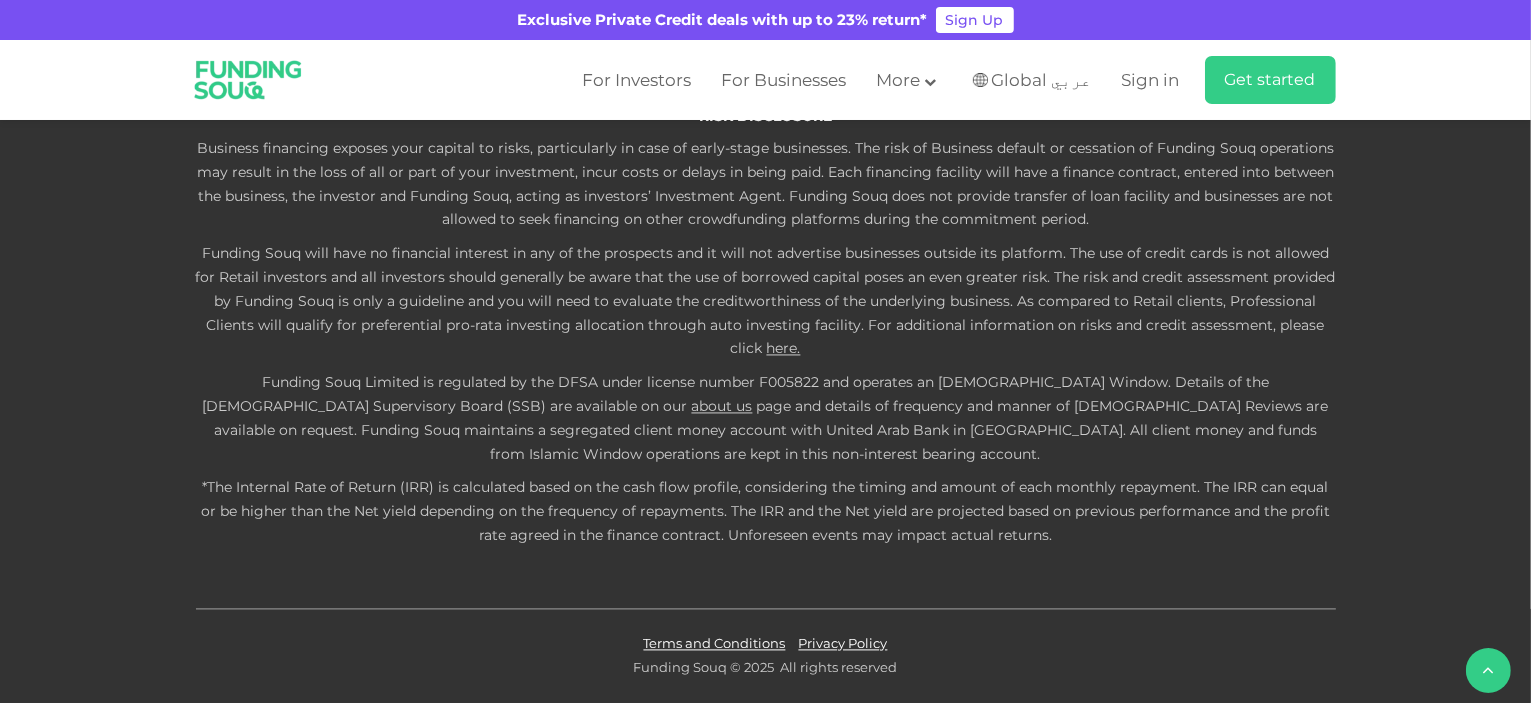 click on "Reviews" at bounding box center [521, -83] 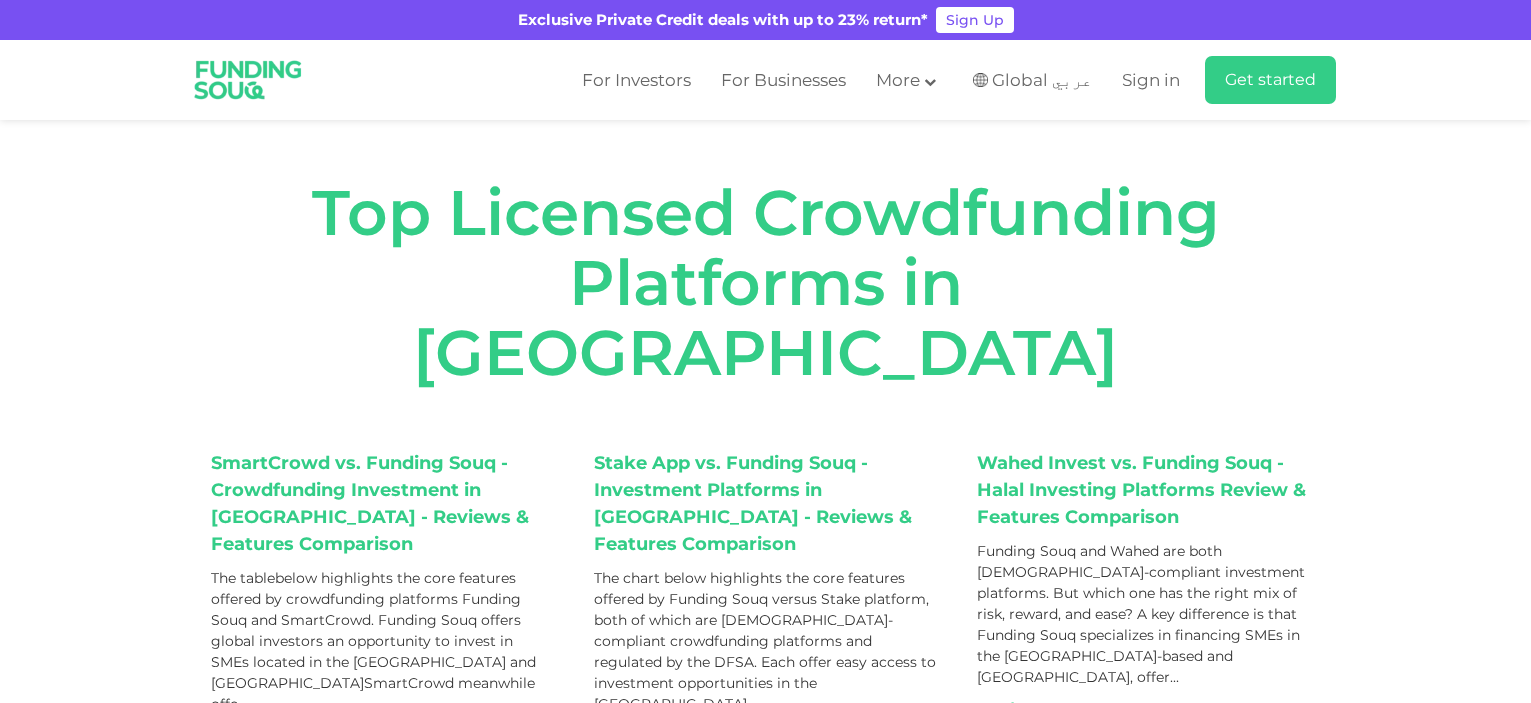 scroll, scrollTop: 0, scrollLeft: 0, axis: both 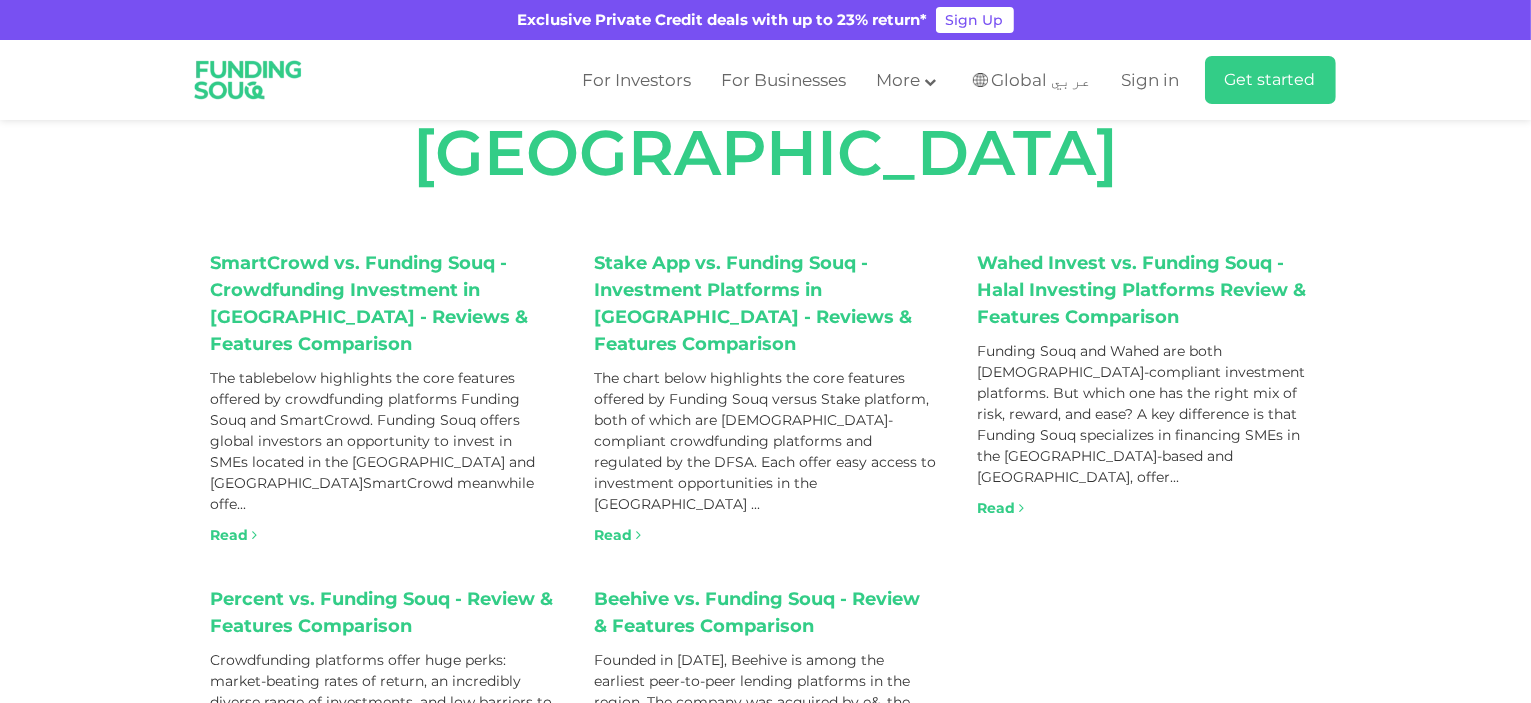 click on "Read" at bounding box center (230, 535) 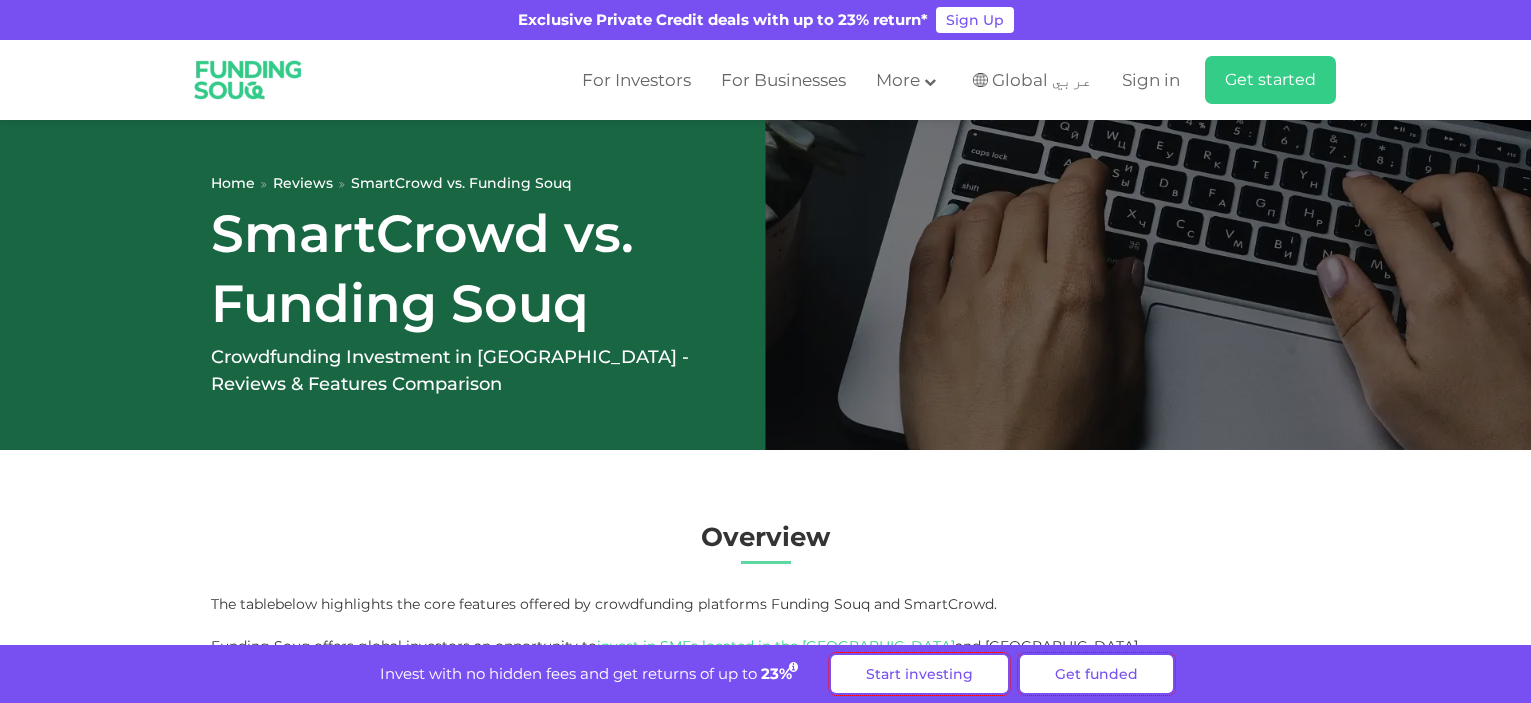 scroll, scrollTop: 0, scrollLeft: 0, axis: both 